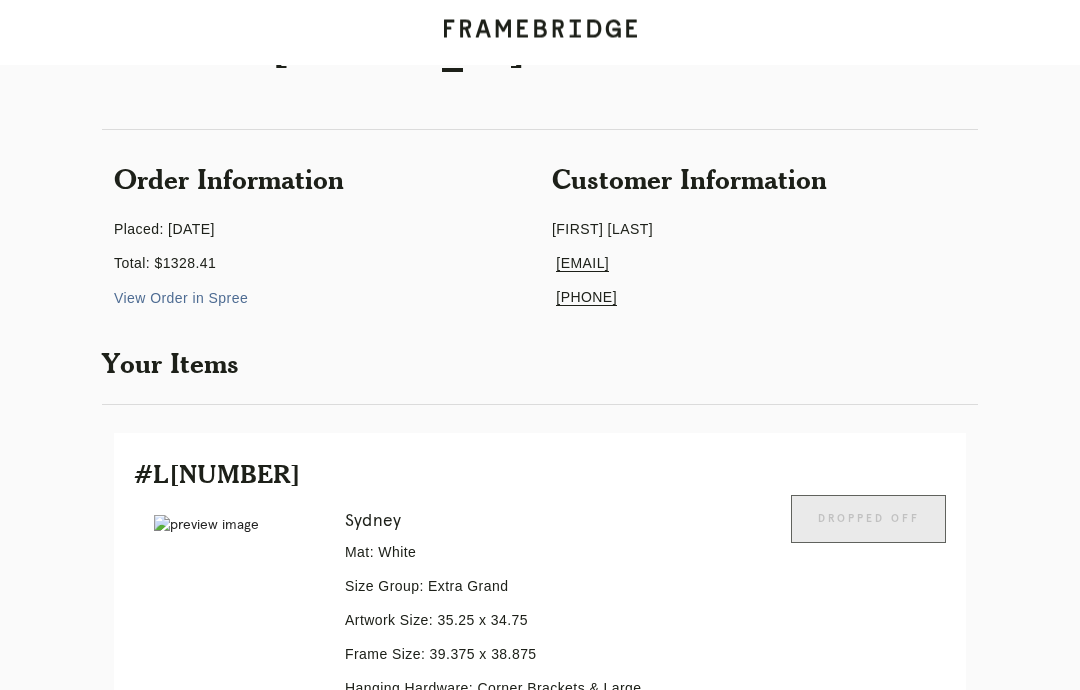 scroll, scrollTop: 100, scrollLeft: 0, axis: vertical 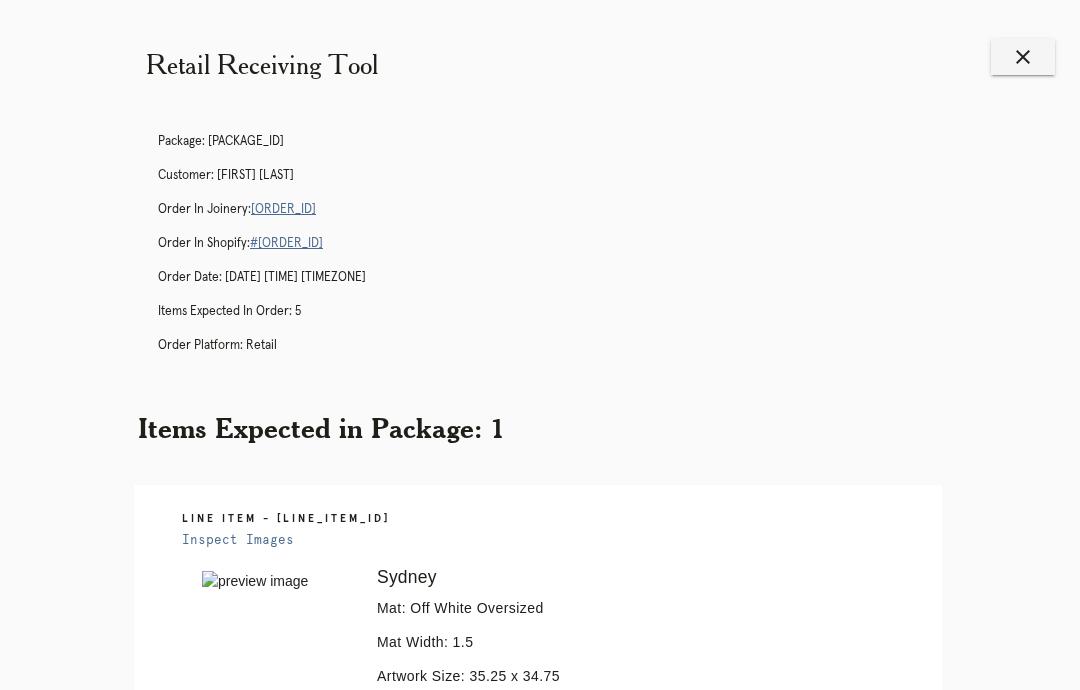 click on "Retail Receiving Tool   close   Package: P632925278751926   Customer: logan grant
Order in Joinery:
R497187696
Order in Shopify:
#M761706004
Order Date:
06/05/2025  5:06 PM EDT
Items Expected in Order: 5   Order Platform: retail     Items Expected in Package:  1
Line Item - L9316560
Inspect Images
Error retreiving frame spec #9635012
Sydney
Mat: Off White Oversized
Mat Width: 1.5
Artwork Size:
35.25
x
34.75
Frame Size:
39.375
x
38.875
Conveyance: shipped
Attempt: 2
Hanging Hardware: Corner Brackets & Large Sticker
Return Instructions:
Frame is scratched on top edge
Instructions from Retail Associate:
Ready for Pickup" at bounding box center [540, 658] 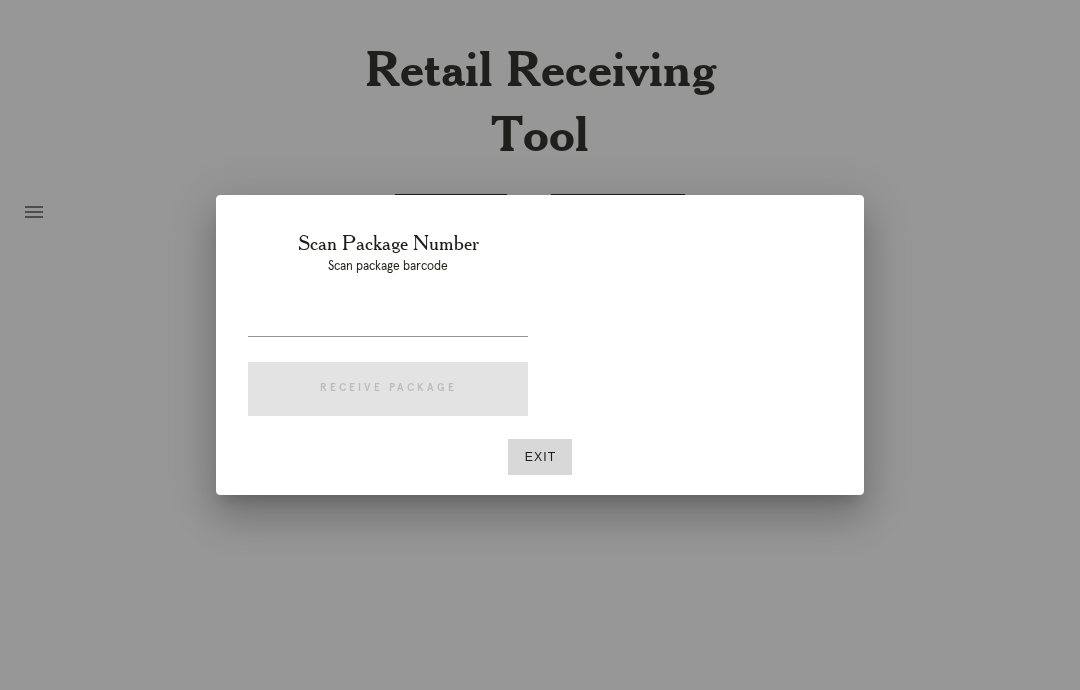 scroll, scrollTop: 0, scrollLeft: 0, axis: both 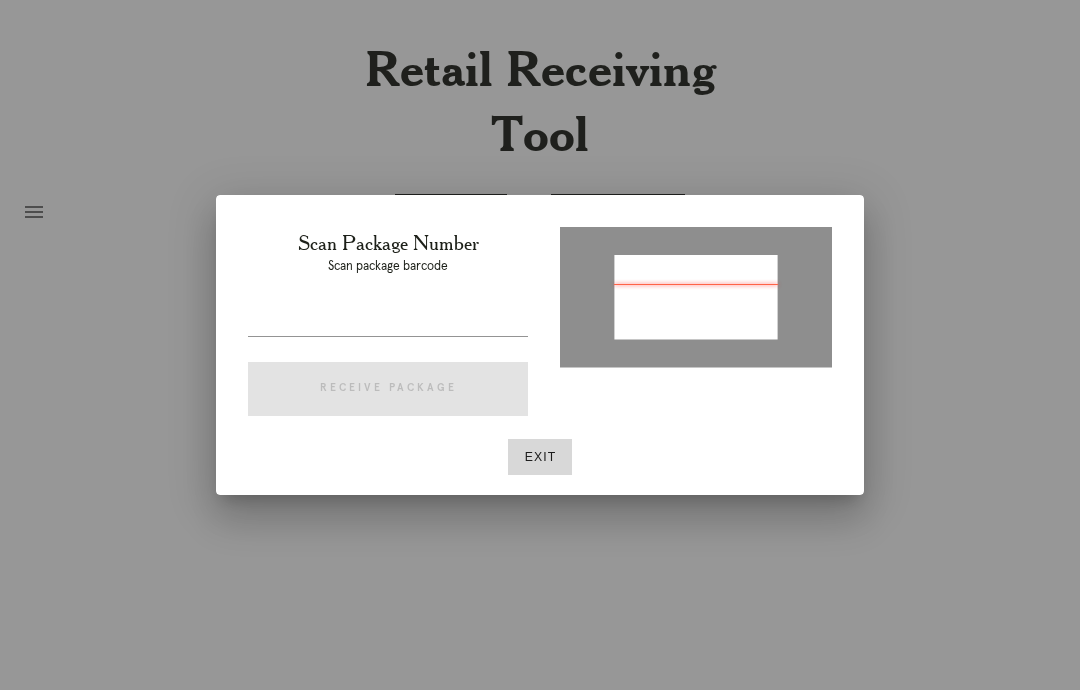 click at bounding box center [696, 295] 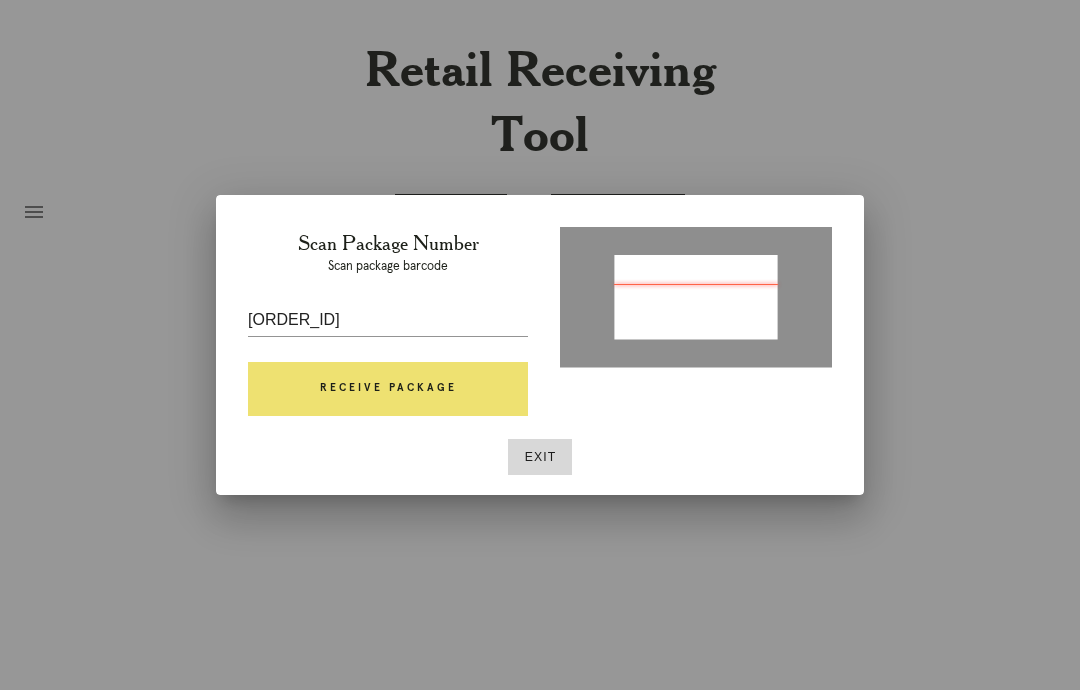 click on "Receive Package" at bounding box center (388, 389) 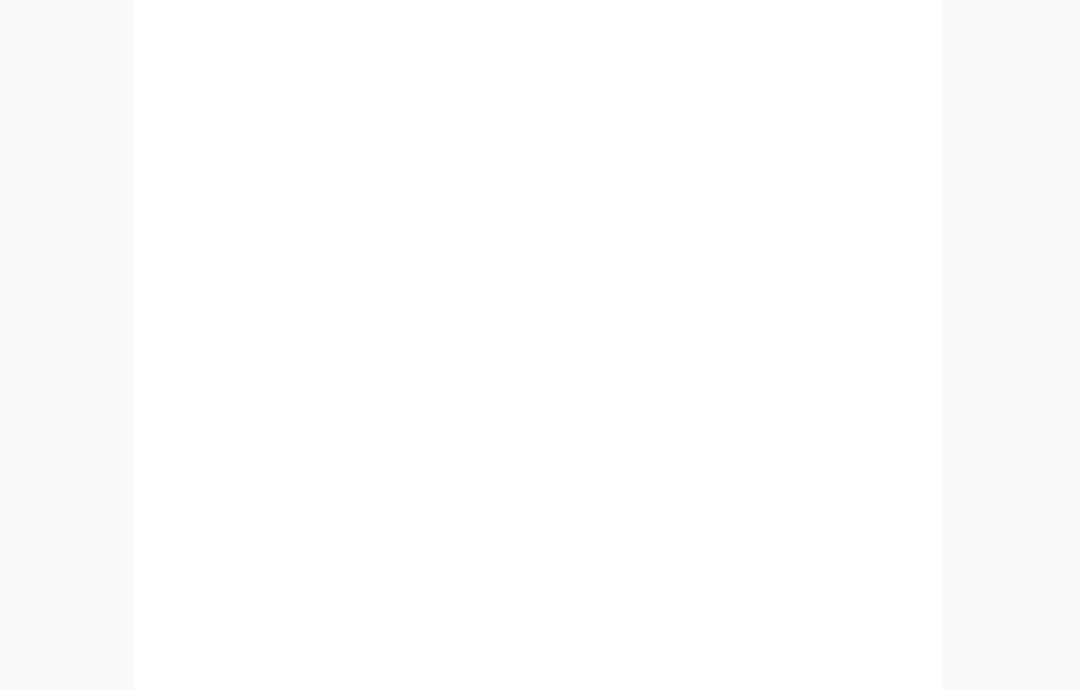 scroll, scrollTop: 859, scrollLeft: 0, axis: vertical 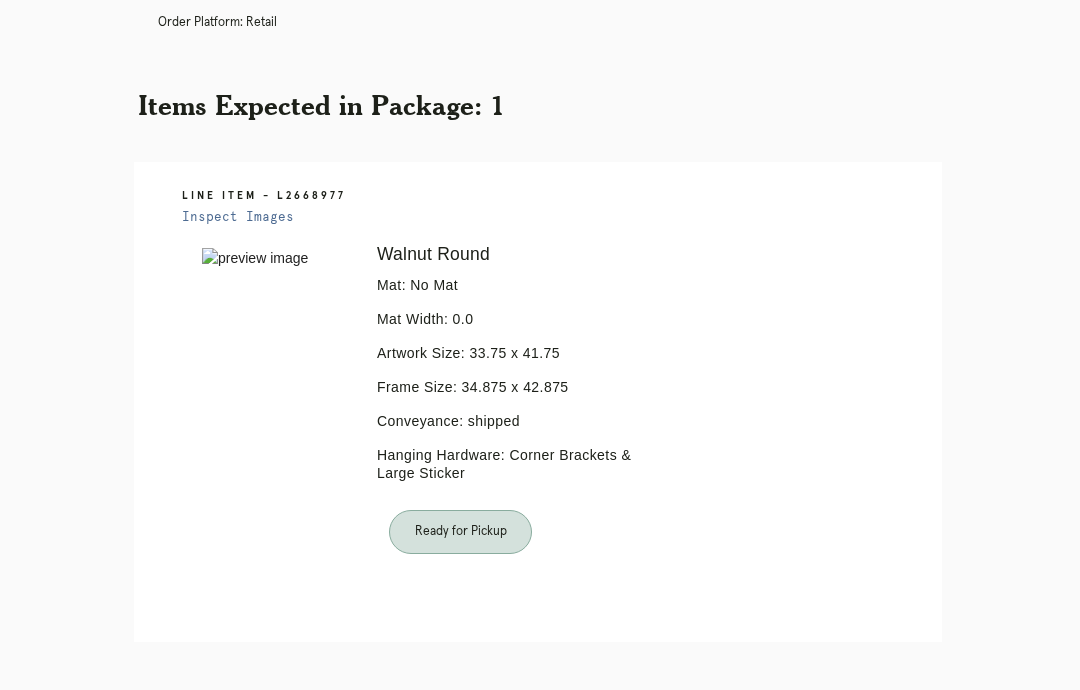 click on "Error retreiving frame spec #[NUMBER]
Walnut Round
Mat: No Mat
Mat Width: 0.0
Artwork Size:
33.75
x
41.75
Frame Size:
34.875
x
42.875
Conveyance: shipped
Hanging Hardware: Corner Brackets & Large Sticker
Ready for Pickup" at bounding box center (556, 425) 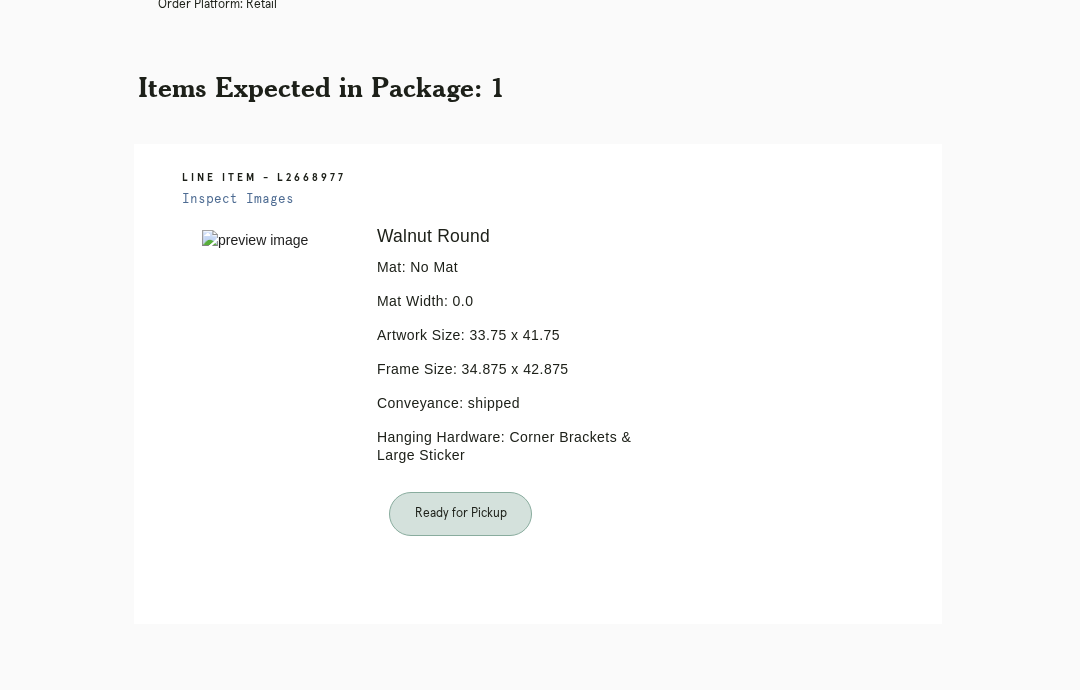 scroll, scrollTop: 196, scrollLeft: 0, axis: vertical 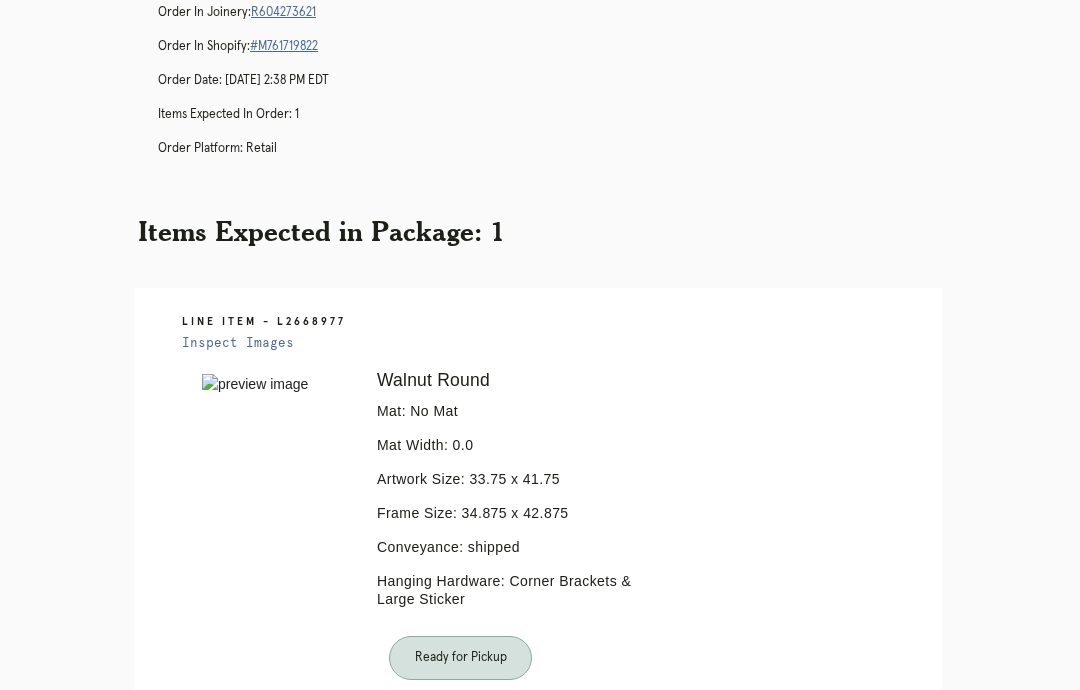 click at bounding box center (255, 385) 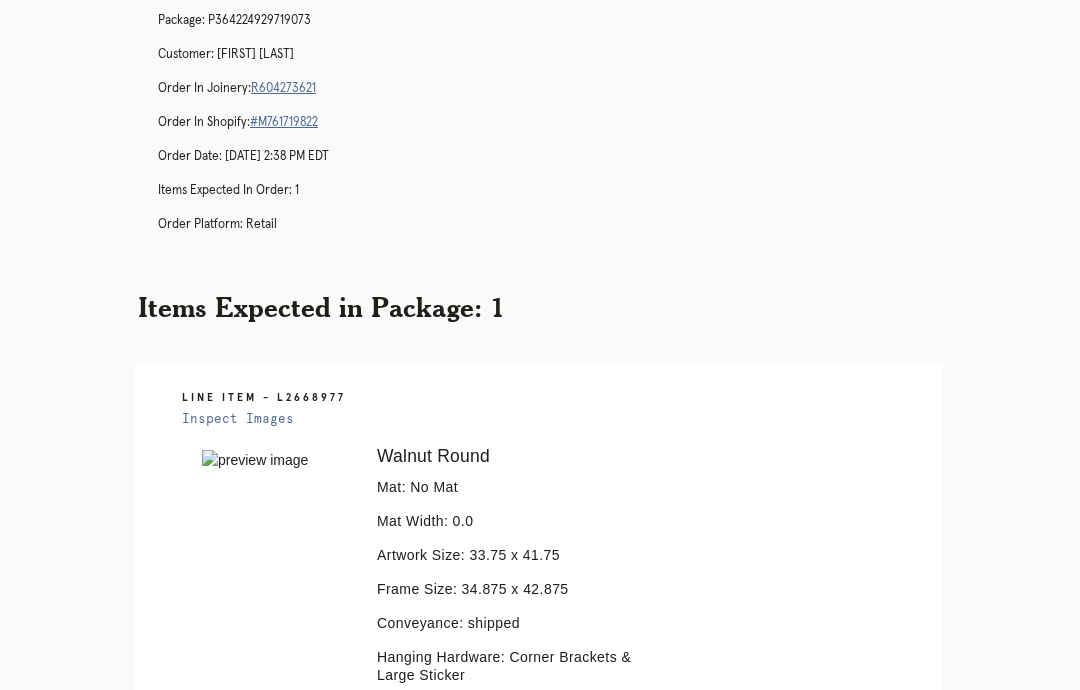 scroll, scrollTop: 122, scrollLeft: 0, axis: vertical 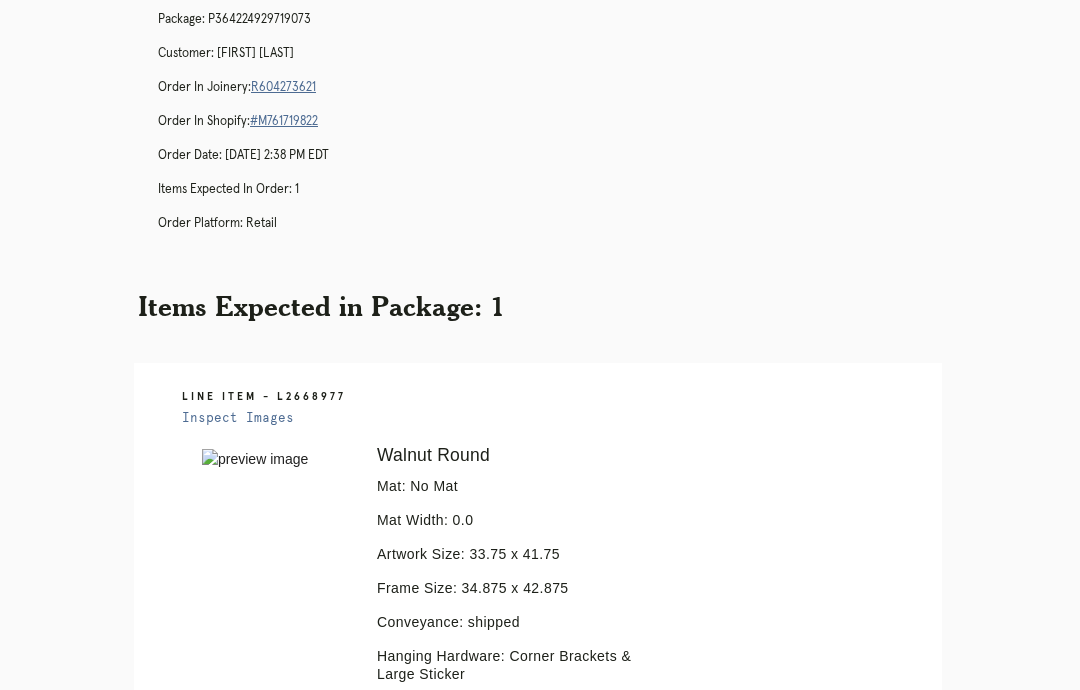 click on "Receiving" at bounding box center [618, 971] 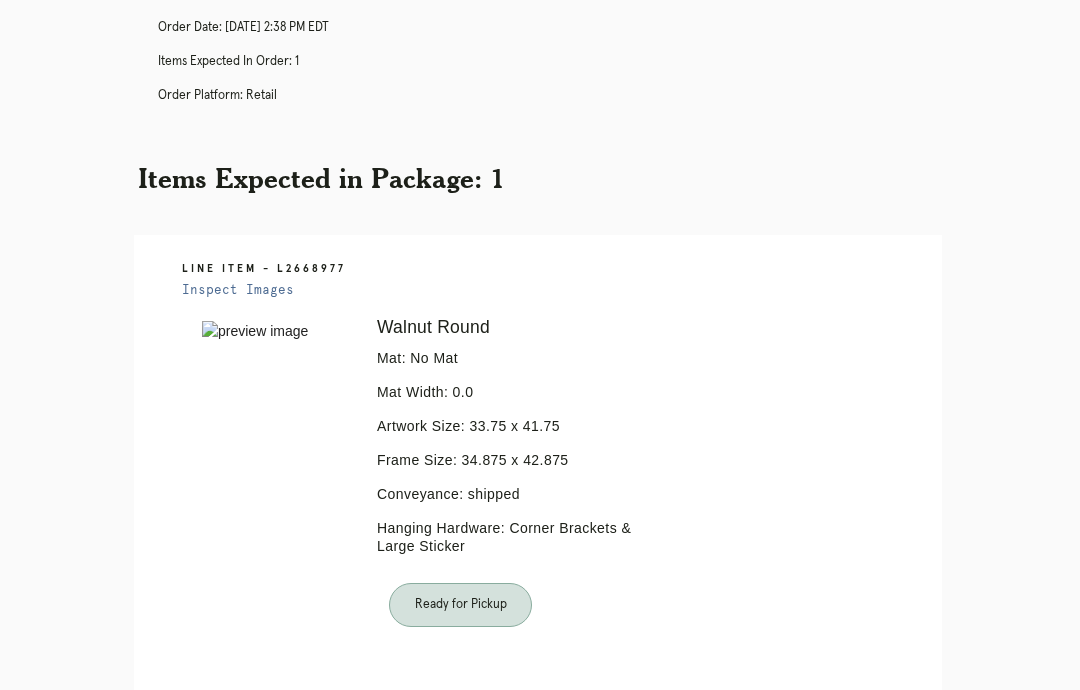 scroll, scrollTop: 0, scrollLeft: 0, axis: both 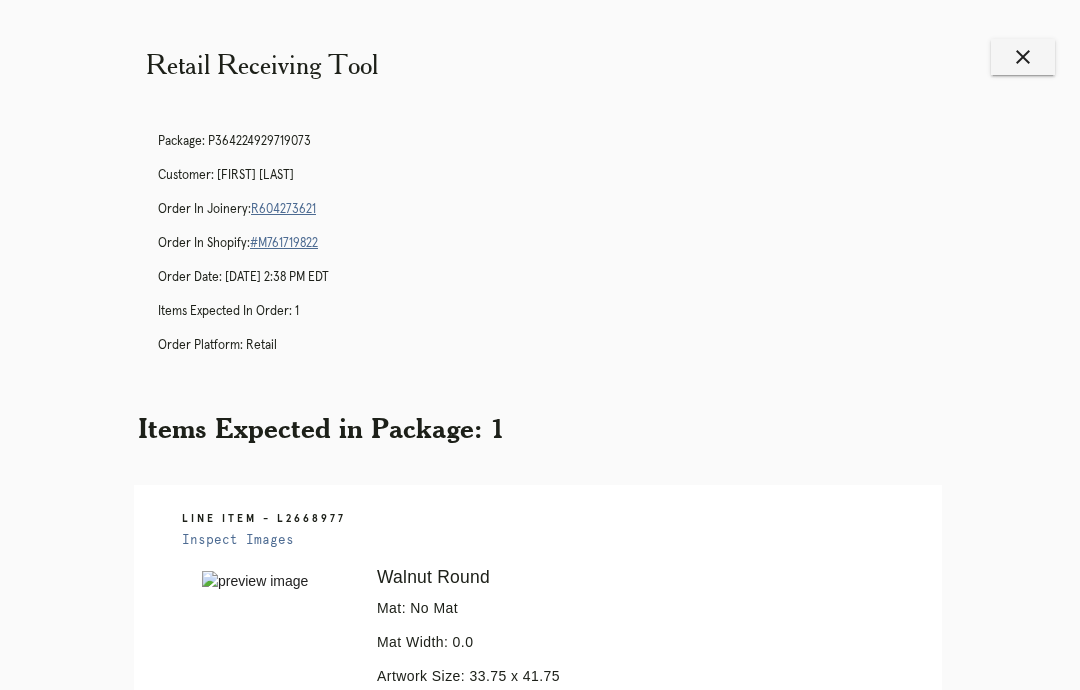 click on "Retail Receiving Tool   close   Package: P364224929719073   Customer: Khylie Heins
Order in Joinery:
R604273621
Order in Shopify:
#M761719822
Order Date:
06/22/2025  2:38 PM EDT
Items Expected in Order: 1   Order Platform: retail     Items Expected in Package:  1
Line Item - L2668977
Inspect Images
Error retreiving frame spec #9648359
Walnut Round
Mat: No Mat
Mat Width: 0.0
Artwork Size:
33.75
x
41.75
Frame Size:
34.875
x
42.875
Conveyance: shipped
Hanging Hardware: Corner Brackets & Large Sticker
Ready for Pickup
menu
Orders
Receiving
Logged in as:   karl.fish@framebridge.com   Inwood Village" at bounding box center [540, 570] 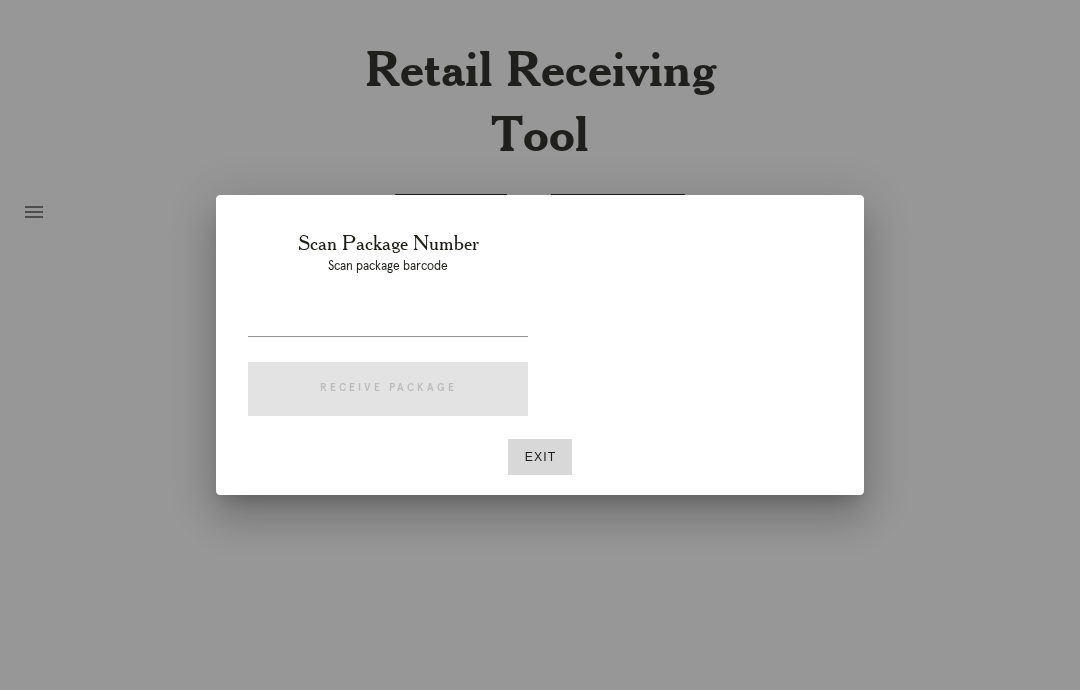 scroll, scrollTop: 0, scrollLeft: 0, axis: both 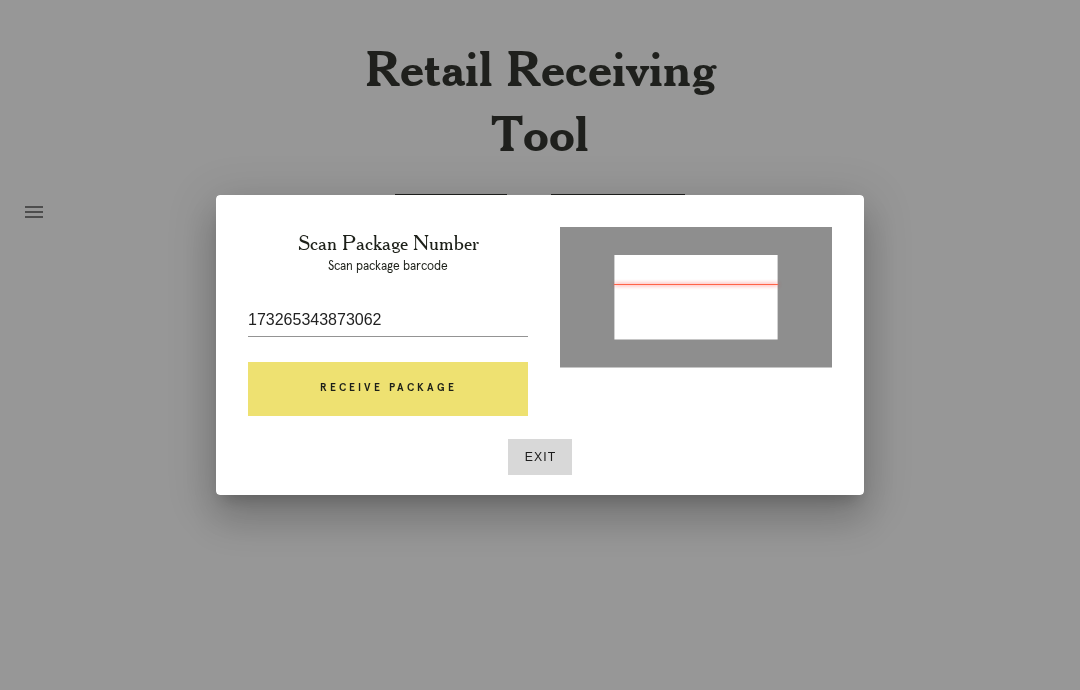 click on "Receive Package" at bounding box center (388, 389) 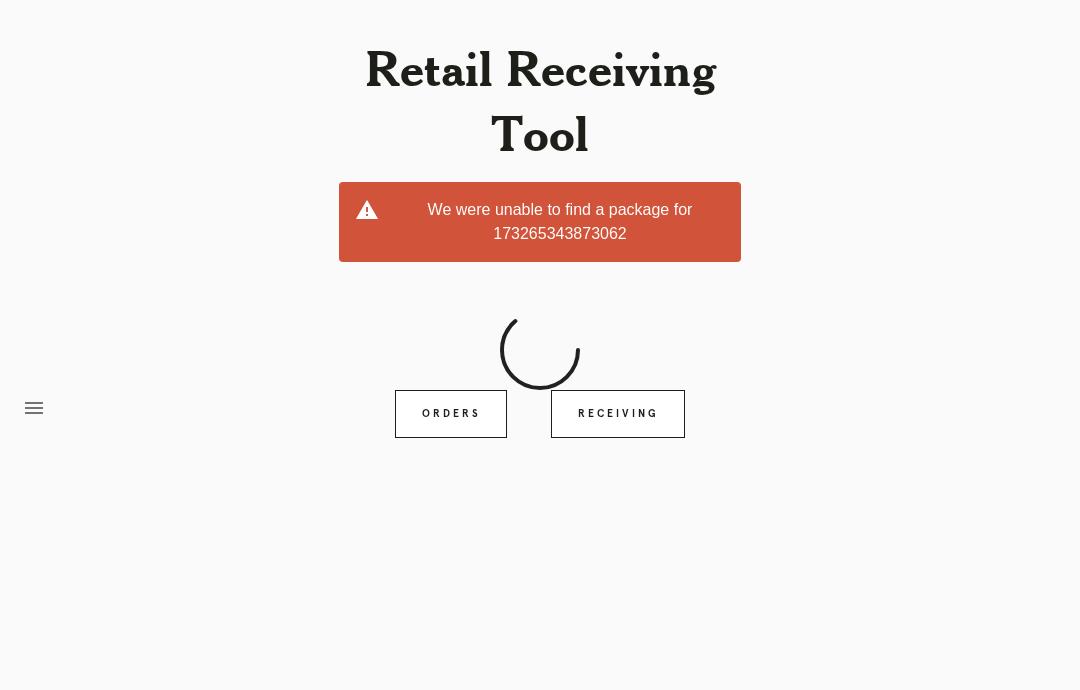 click on "menu
Orders
Receiving
Logged in as:   [EMAIL]   [ADDRESS]
Logout" at bounding box center [540, 414] 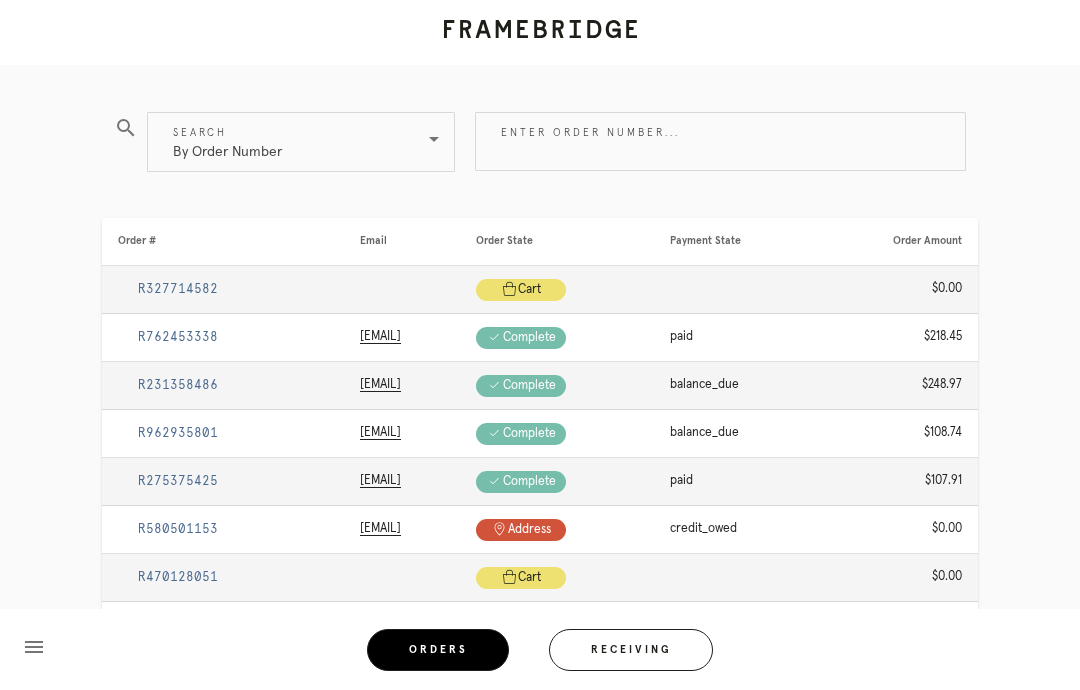 click on "Receiving" at bounding box center (631, 650) 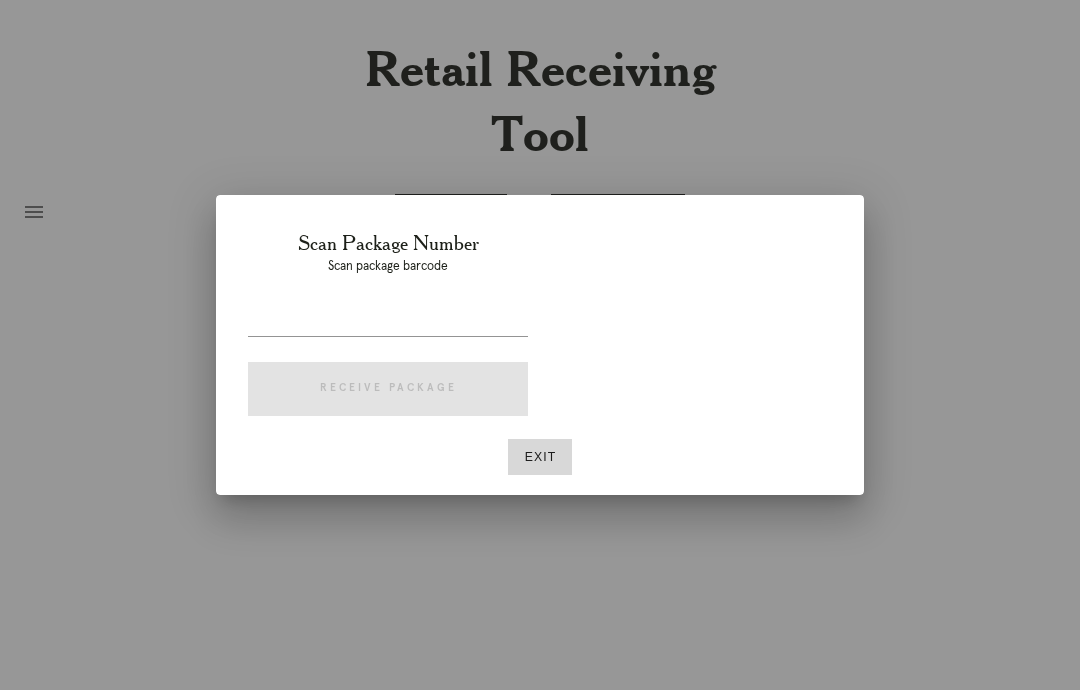 scroll, scrollTop: 0, scrollLeft: 0, axis: both 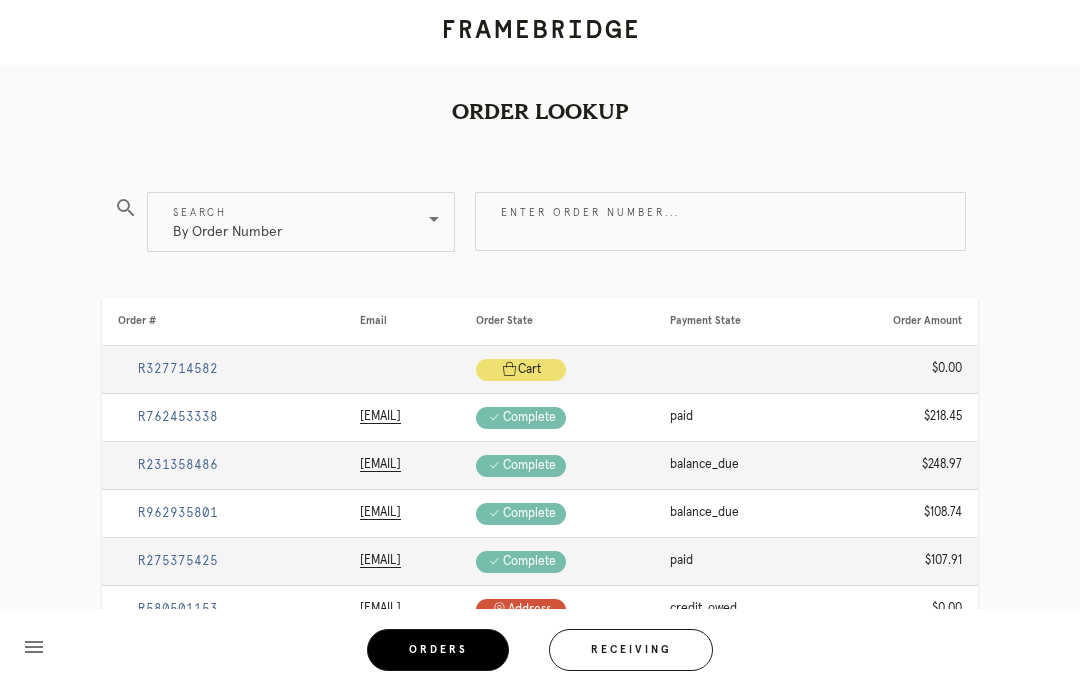 click on "Receiving" at bounding box center [631, 650] 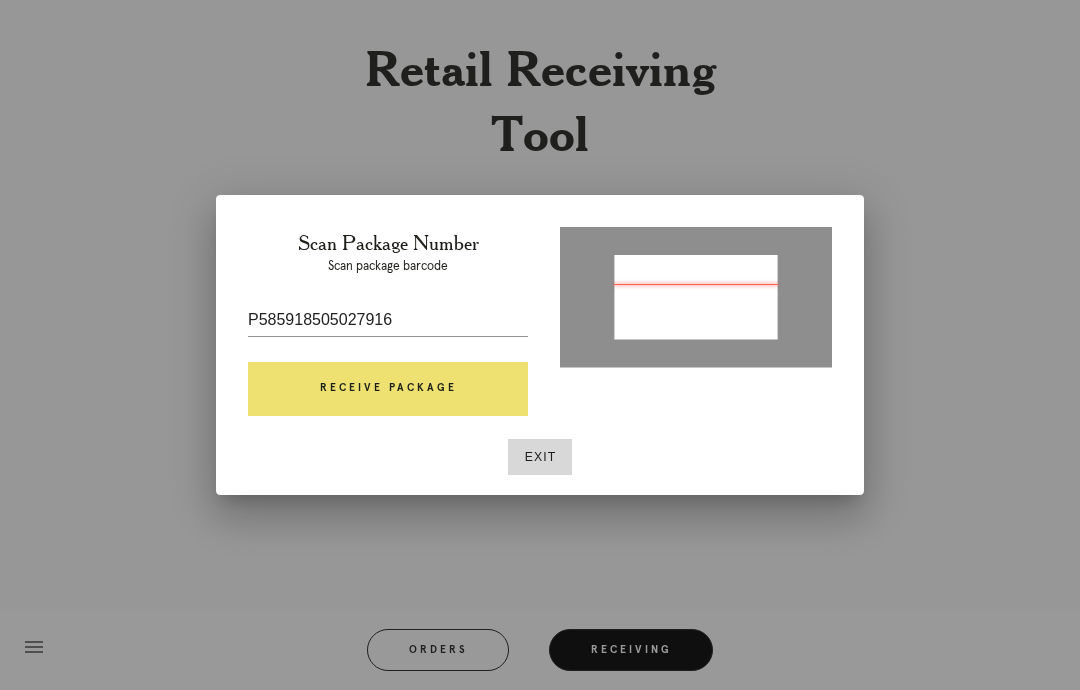 click on "Receive Package" at bounding box center (388, 389) 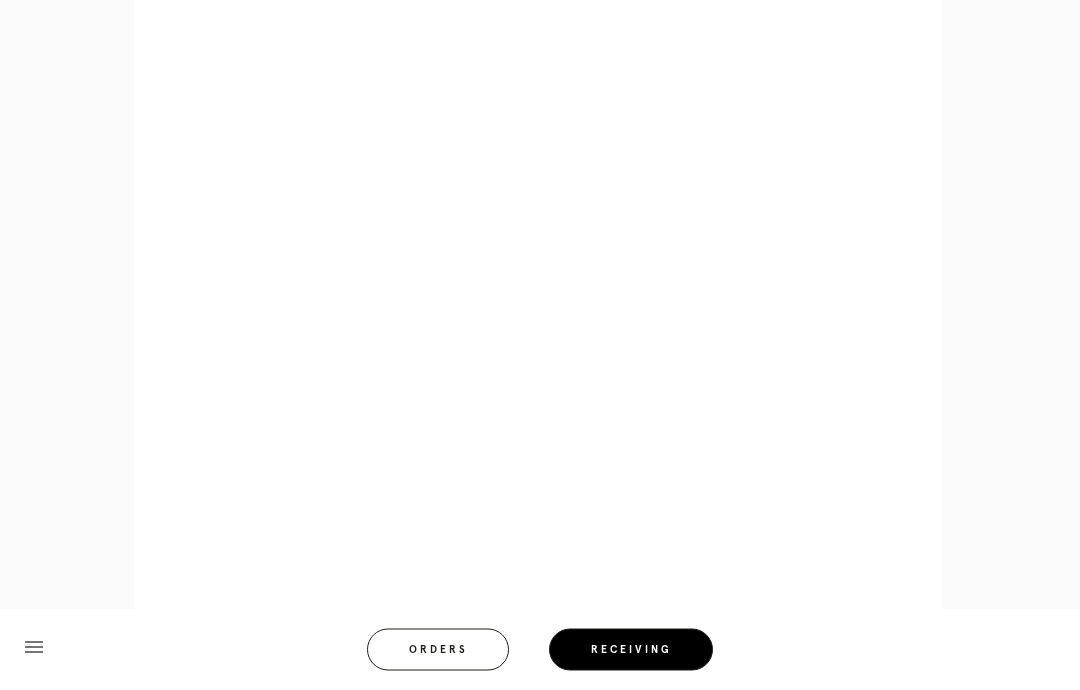 scroll, scrollTop: 883, scrollLeft: 0, axis: vertical 